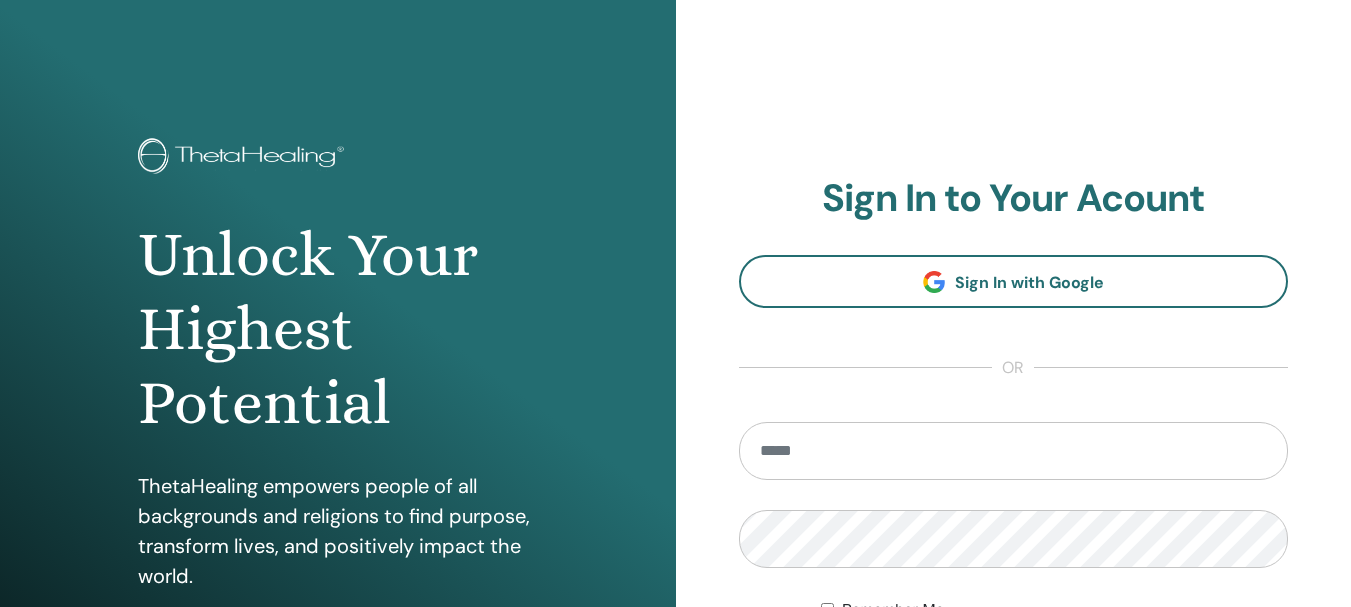 scroll, scrollTop: 10, scrollLeft: 0, axis: vertical 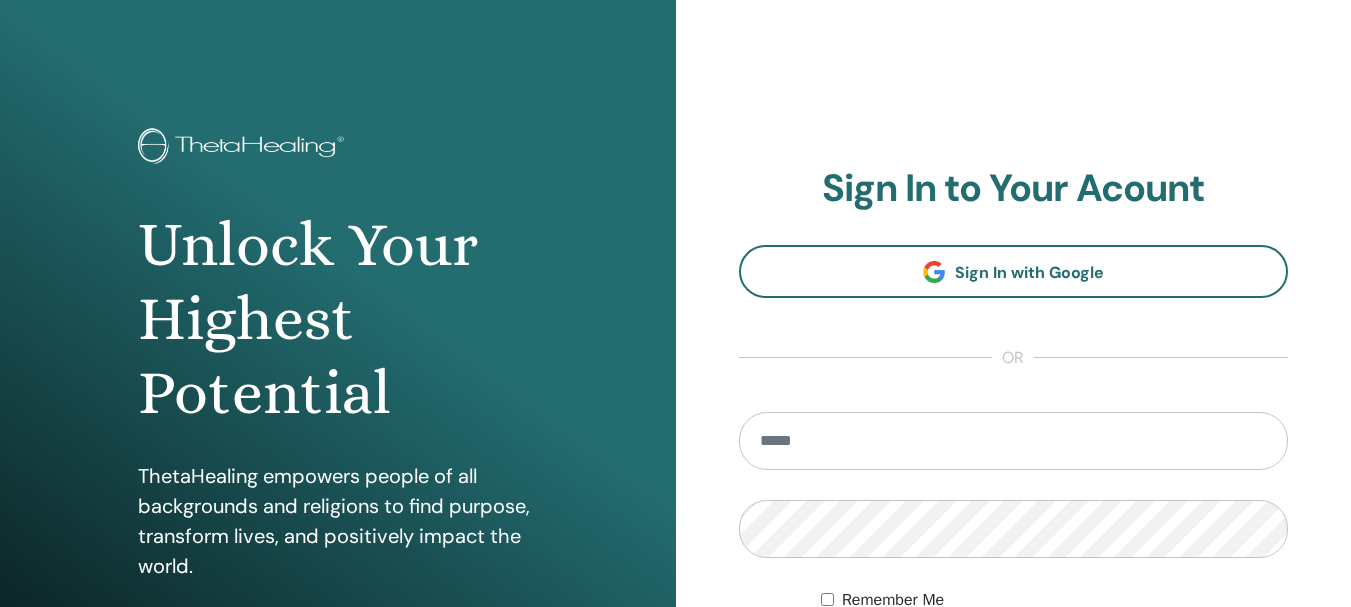 type on "**********" 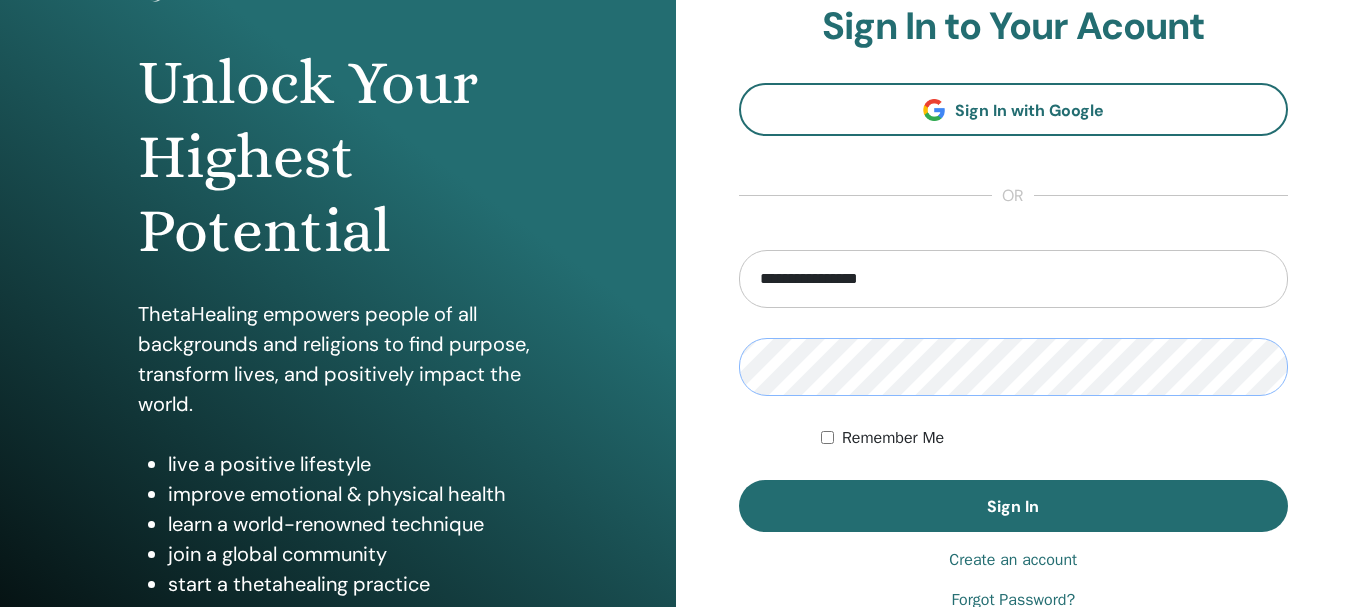 scroll, scrollTop: 210, scrollLeft: 0, axis: vertical 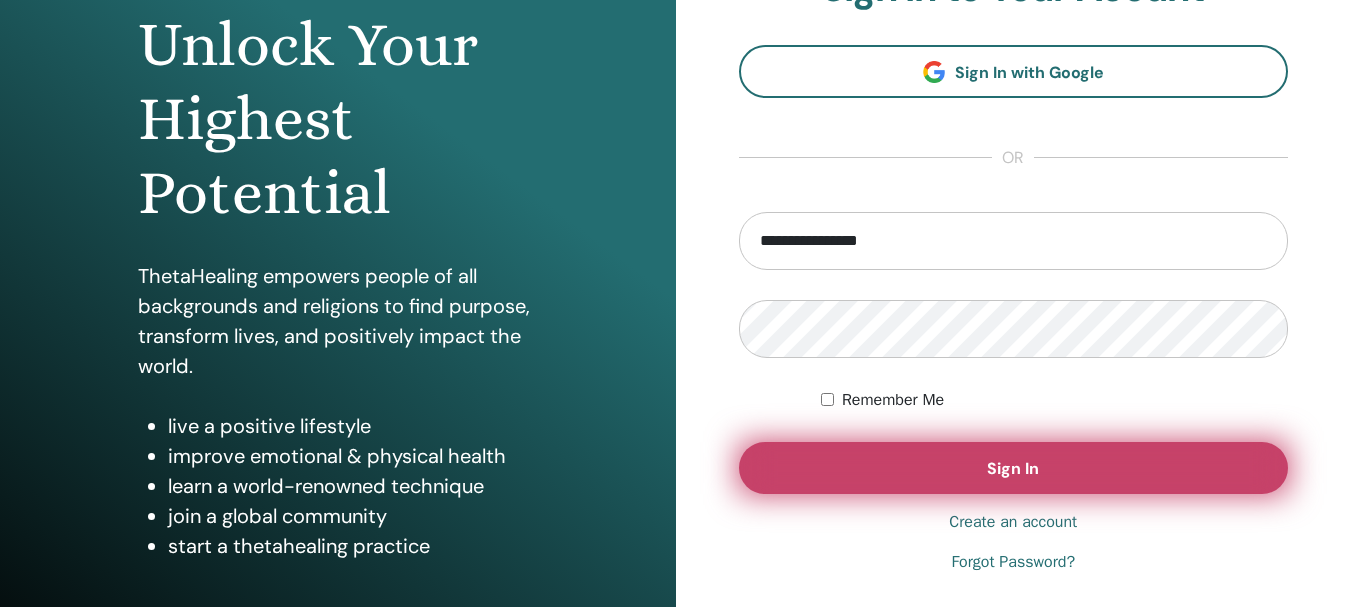 click on "Sign In" at bounding box center (1014, 468) 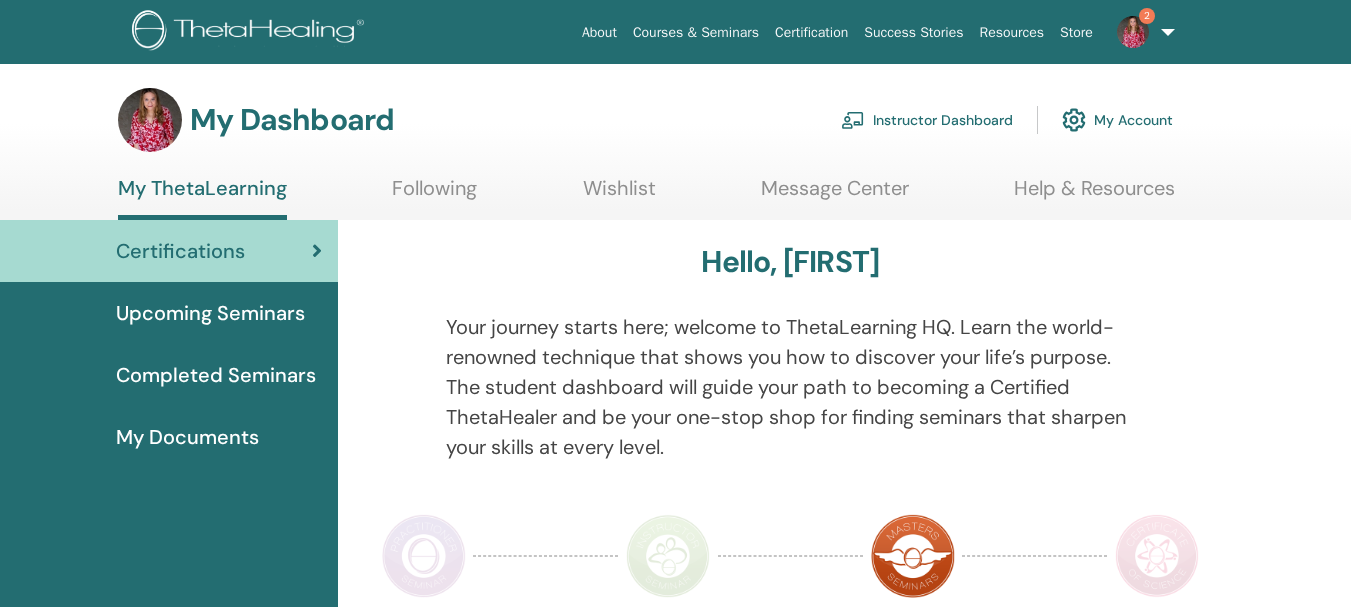 click on "Instructor Dashboard" at bounding box center [927, 120] 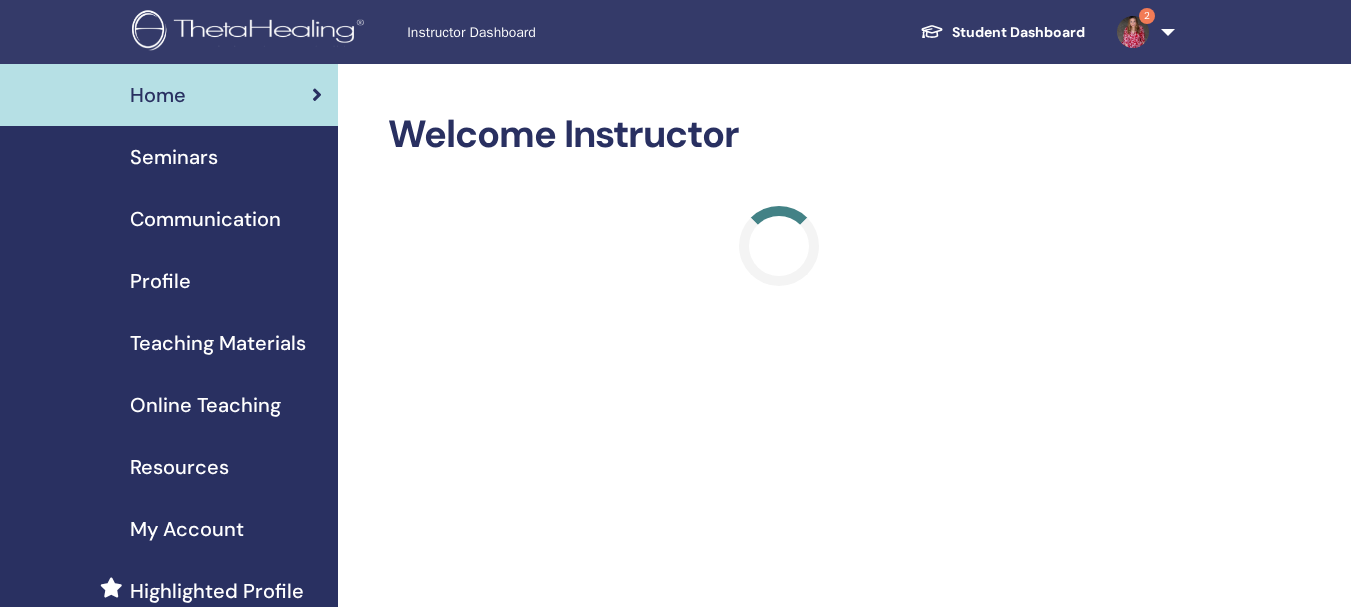 scroll, scrollTop: 0, scrollLeft: 0, axis: both 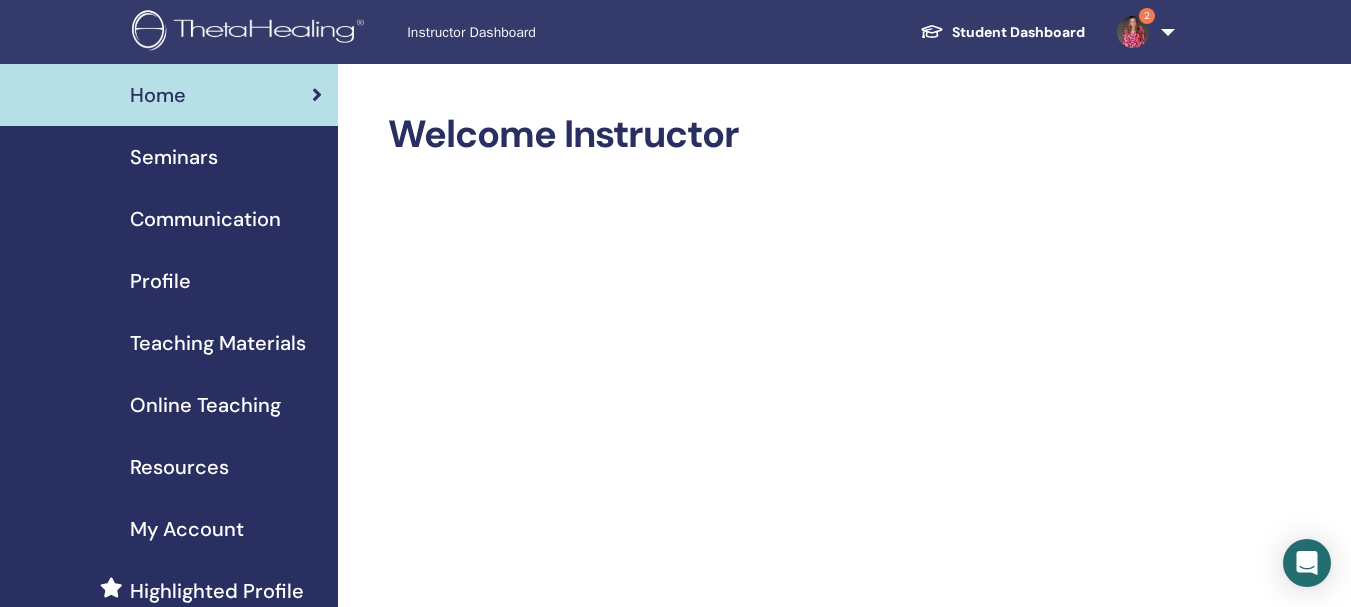 click on "Seminars" at bounding box center (174, 157) 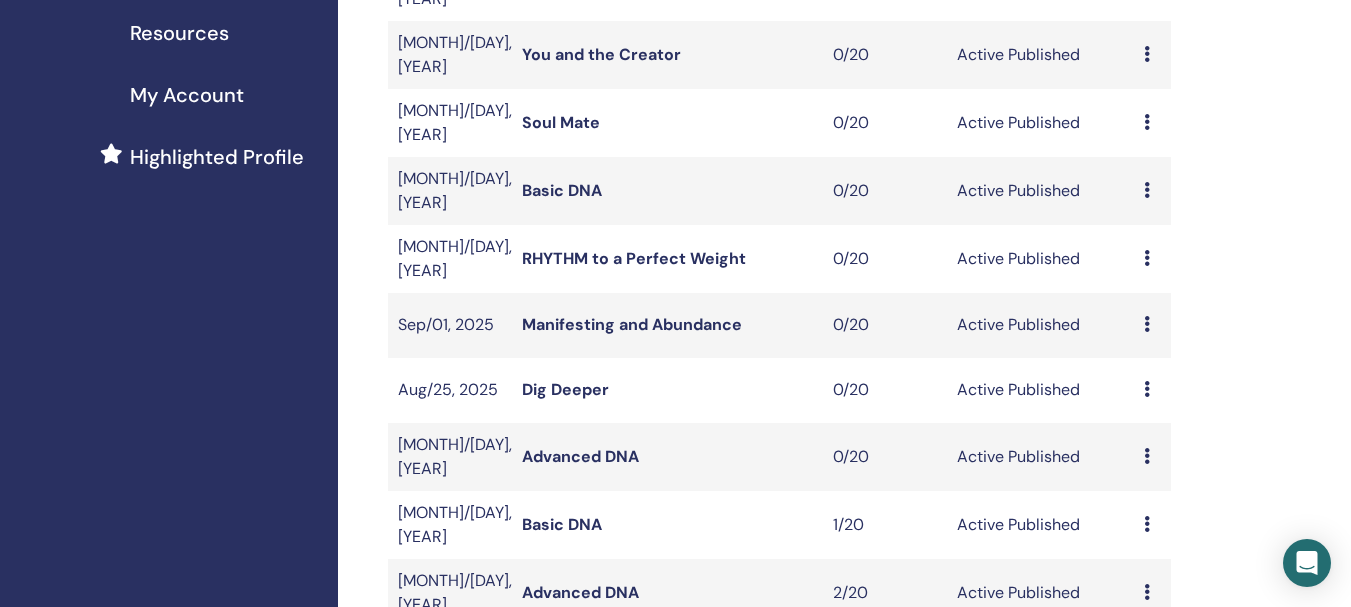 scroll, scrollTop: 500, scrollLeft: 0, axis: vertical 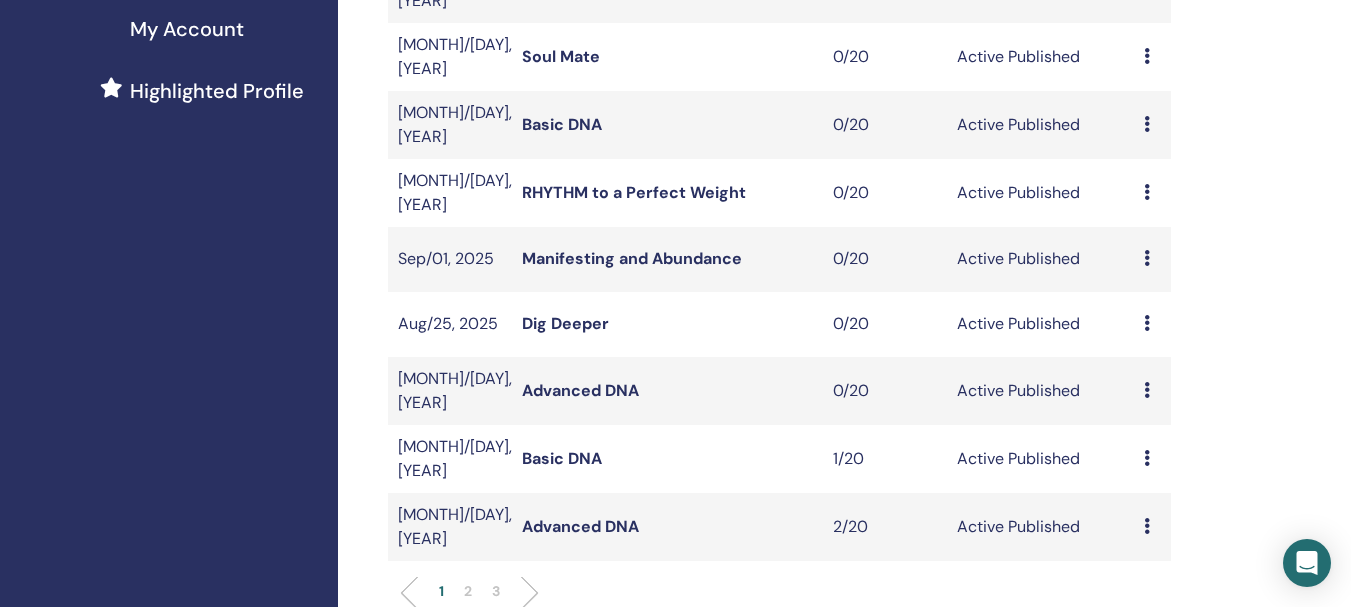 click on "Basic DNA" at bounding box center [562, 458] 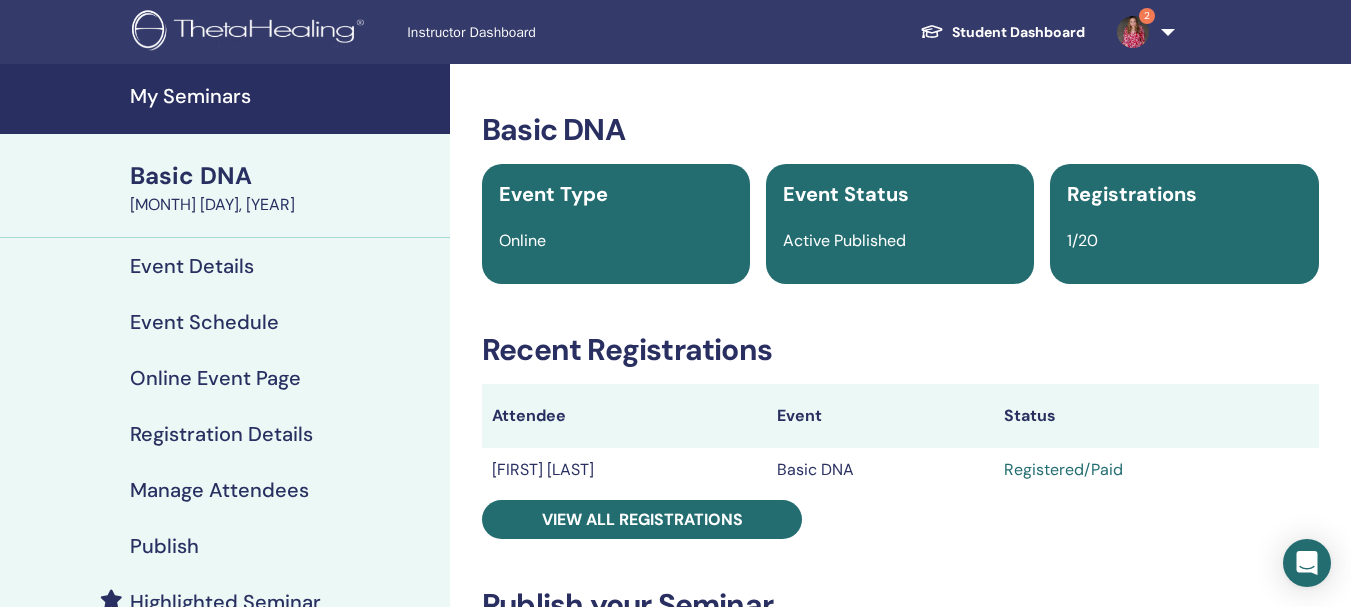 scroll, scrollTop: 0, scrollLeft: 0, axis: both 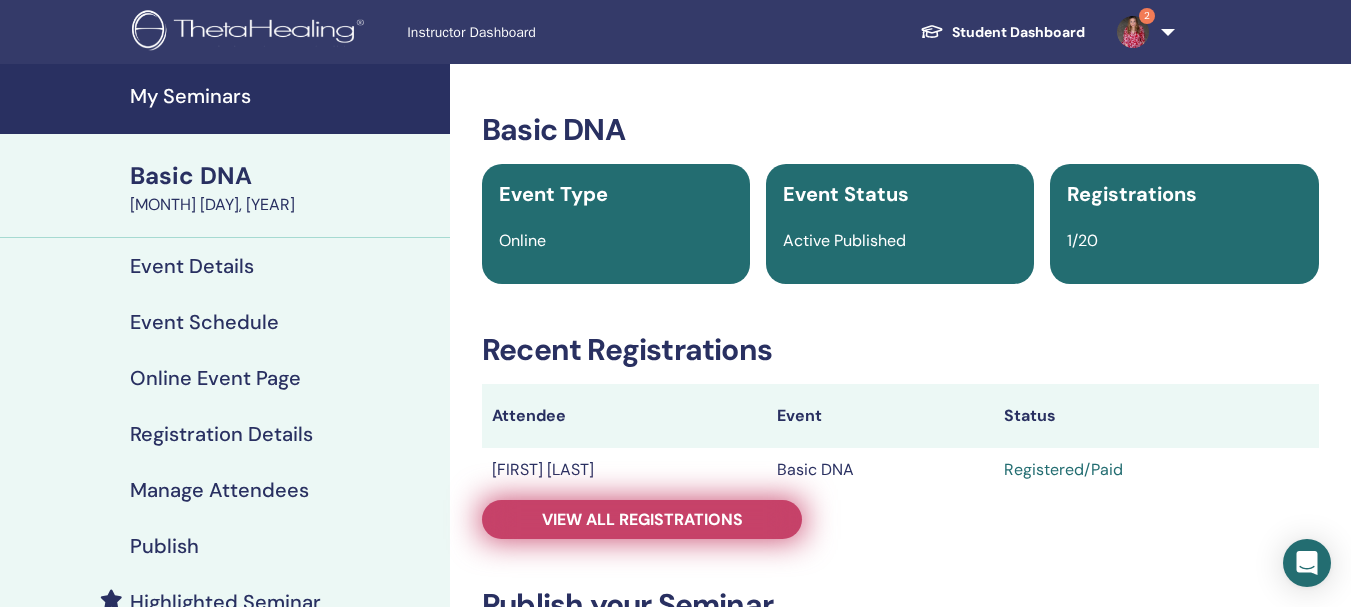 click on "View all registrations" at bounding box center (642, 519) 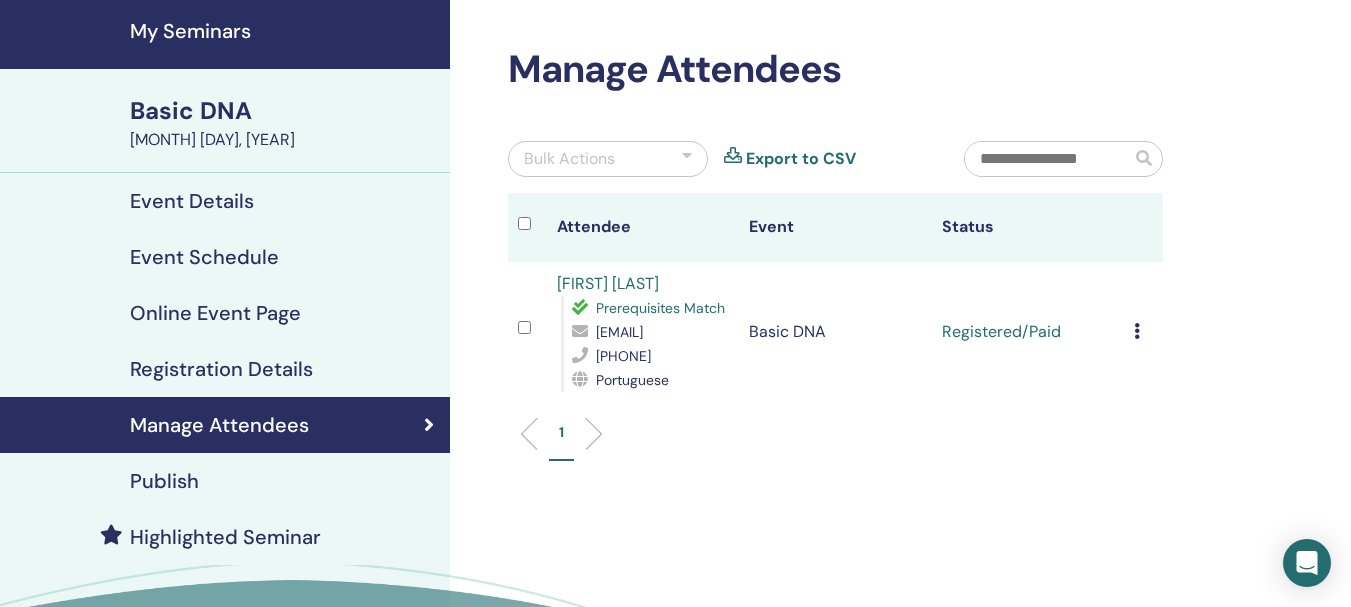 scroll, scrollTop: 100, scrollLeft: 0, axis: vertical 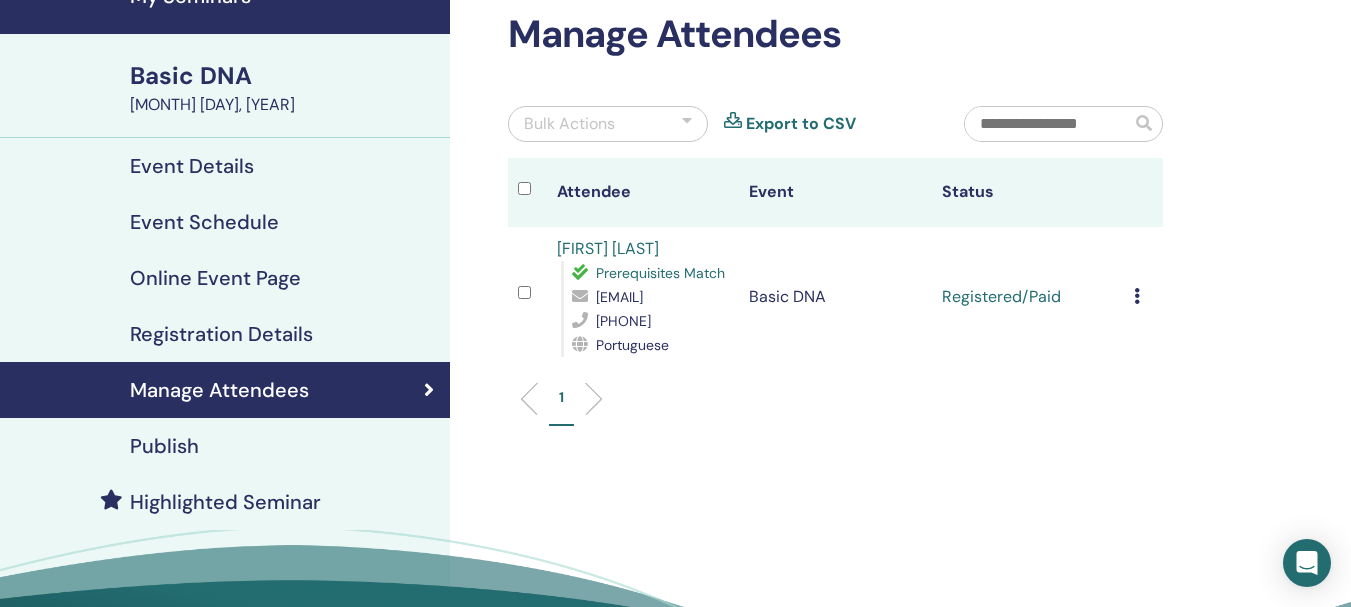click on "Event Details" at bounding box center (192, 166) 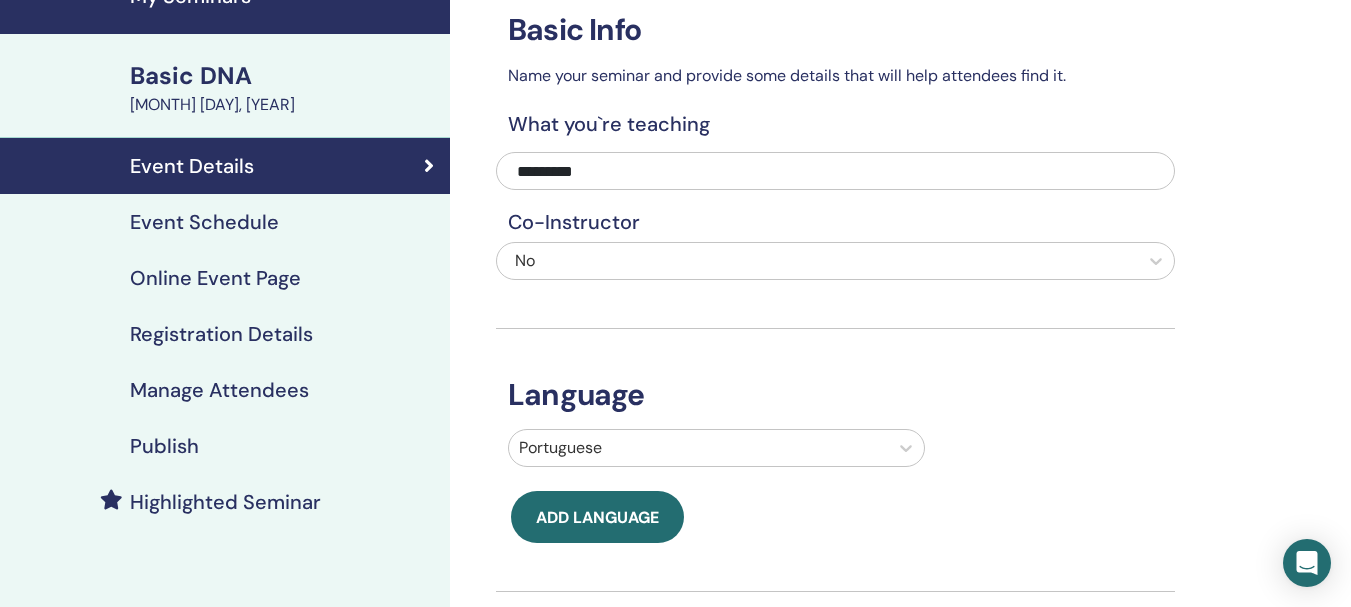 click on "Basic DNA" at bounding box center [284, 76] 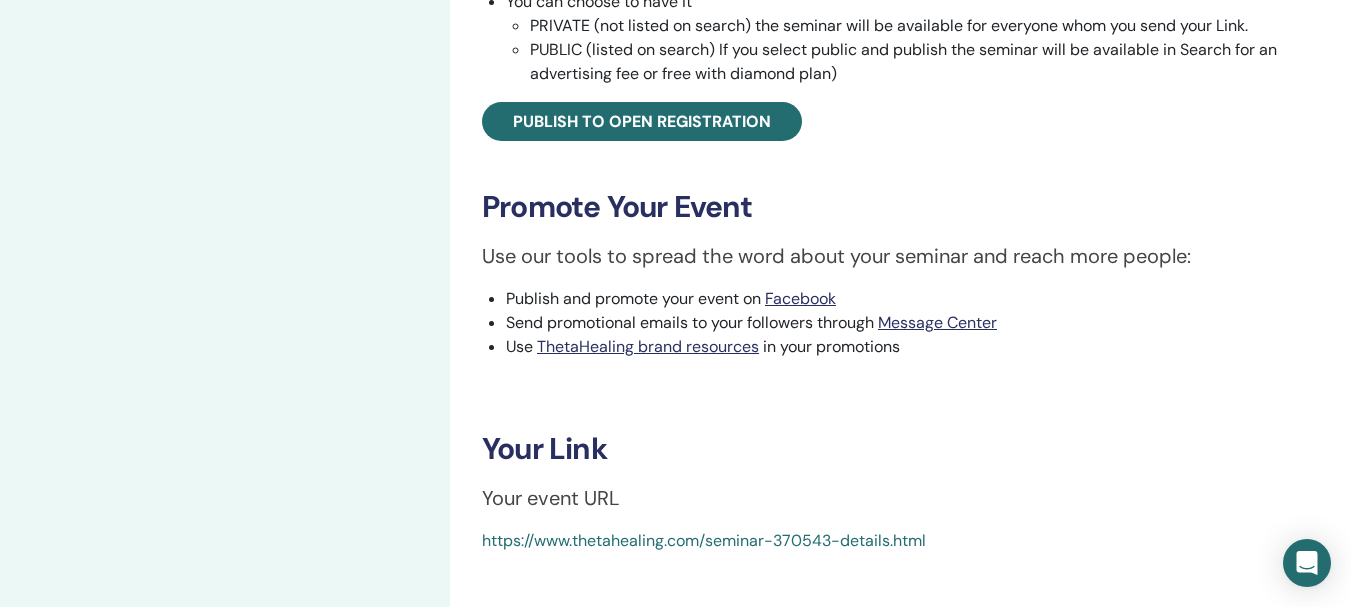scroll, scrollTop: 700, scrollLeft: 0, axis: vertical 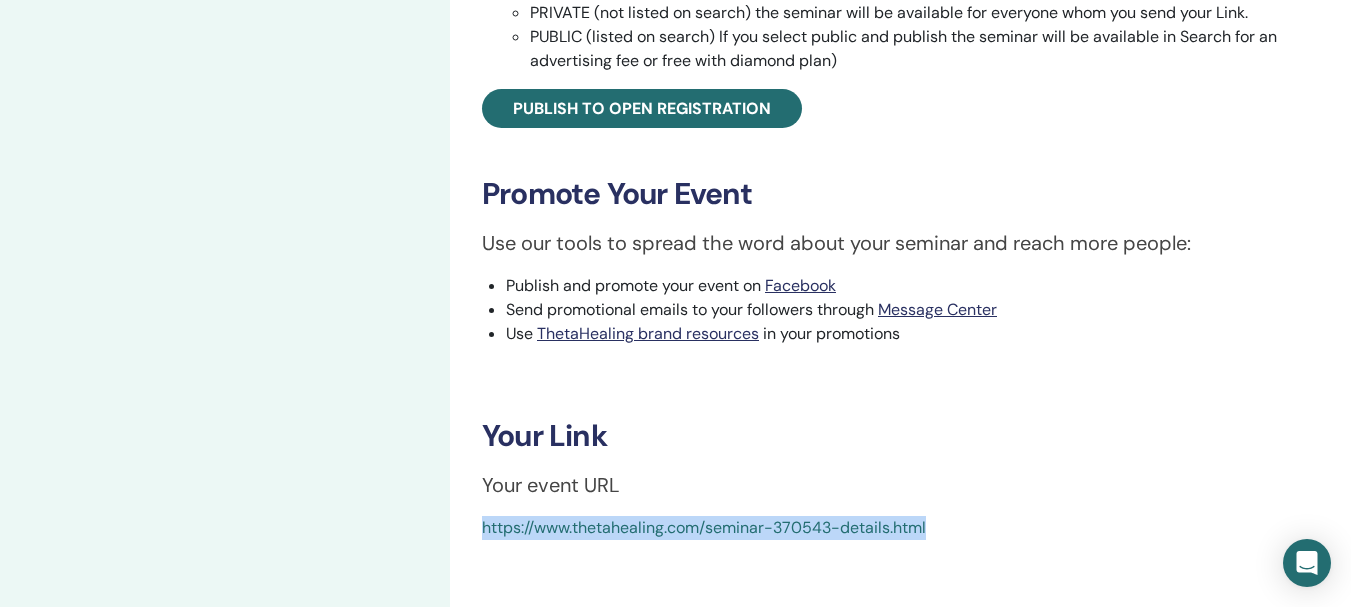 drag, startPoint x: 951, startPoint y: 531, endPoint x: 477, endPoint y: 529, distance: 474.0042 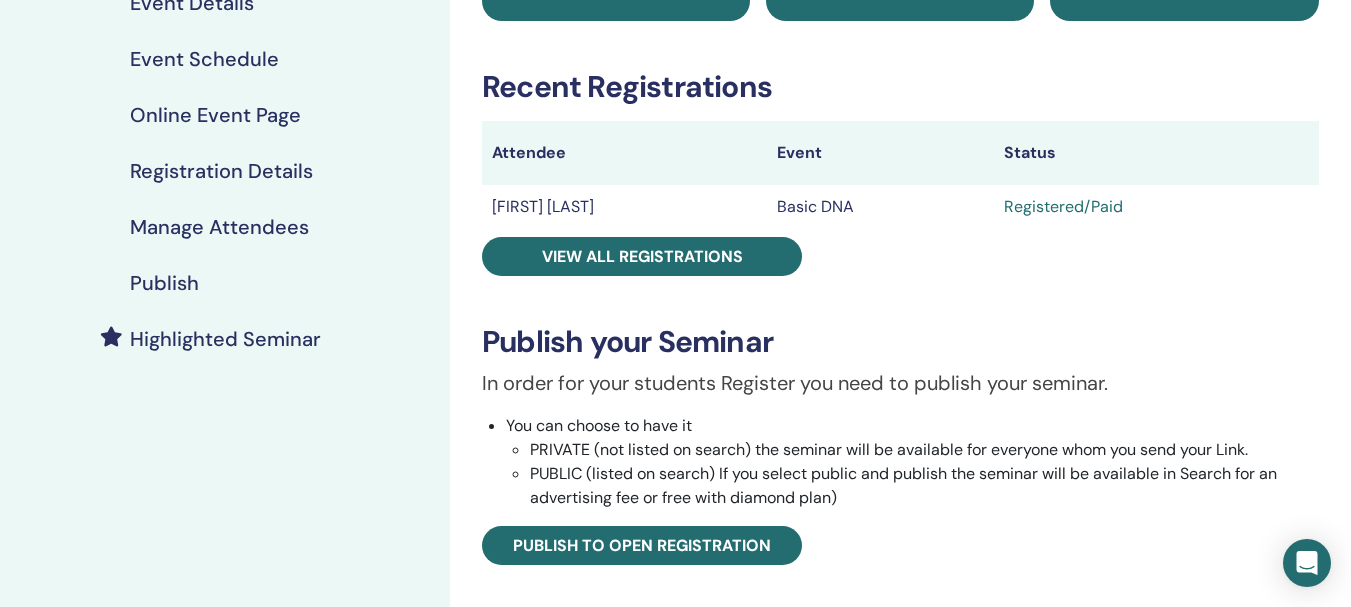 scroll, scrollTop: 197, scrollLeft: 0, axis: vertical 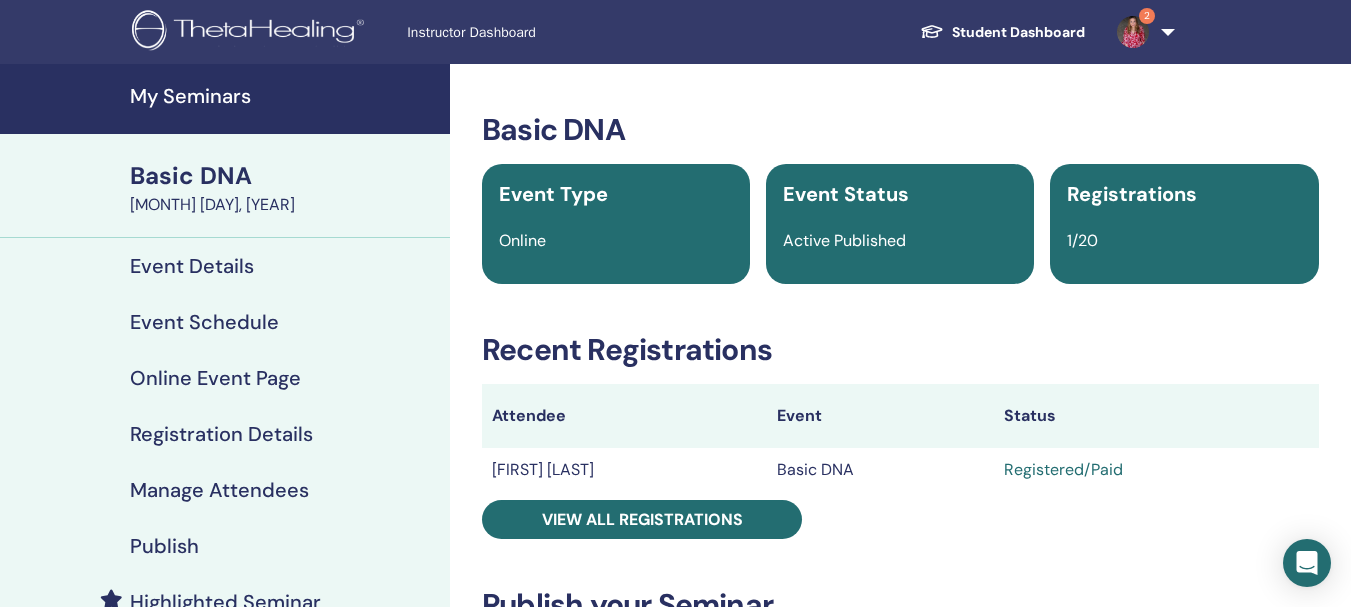 click on "My Seminars" at bounding box center [284, 96] 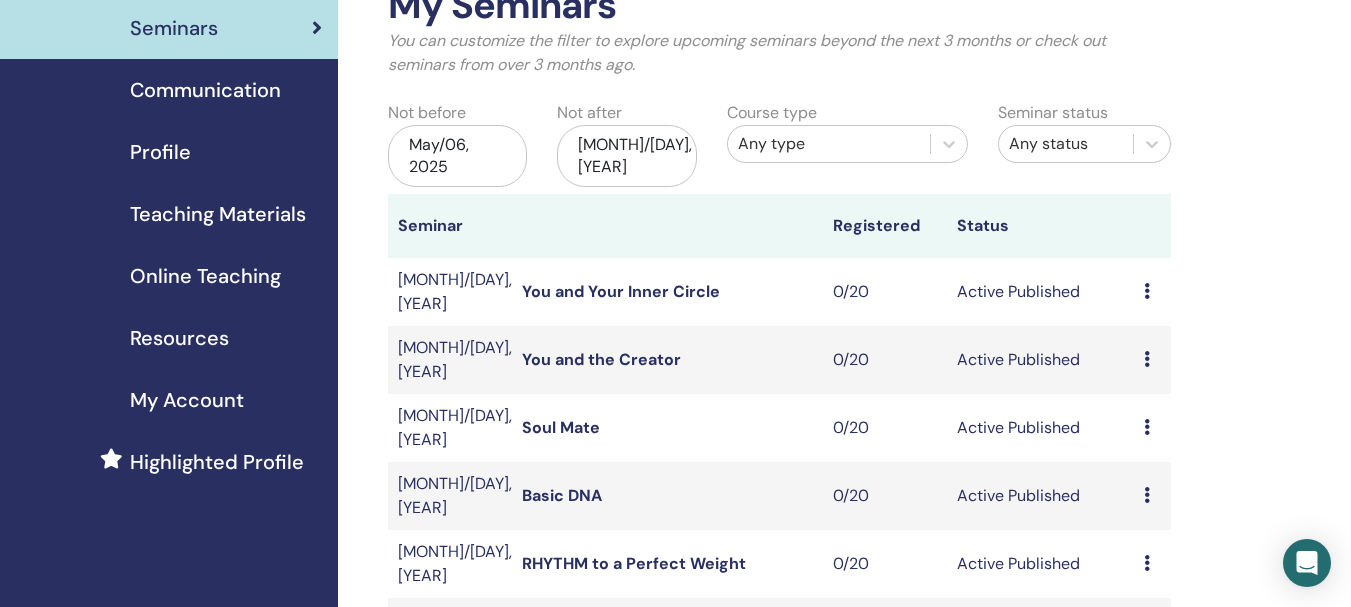 scroll, scrollTop: 500, scrollLeft: 0, axis: vertical 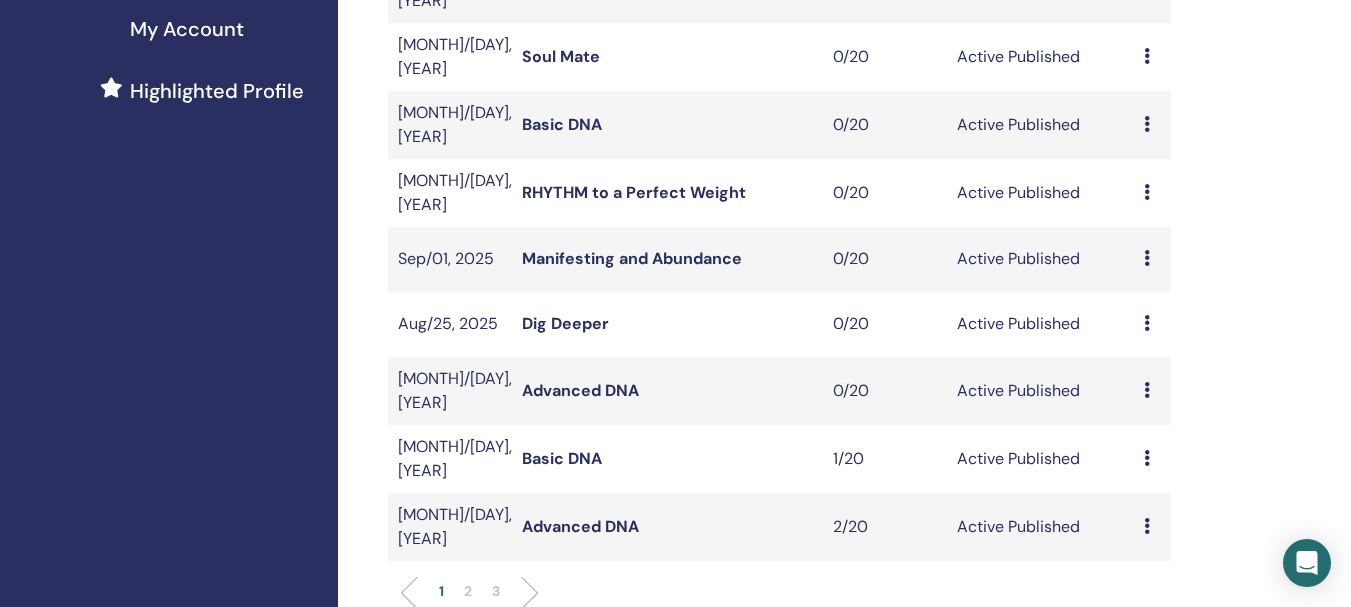 click on "2" at bounding box center [468, 591] 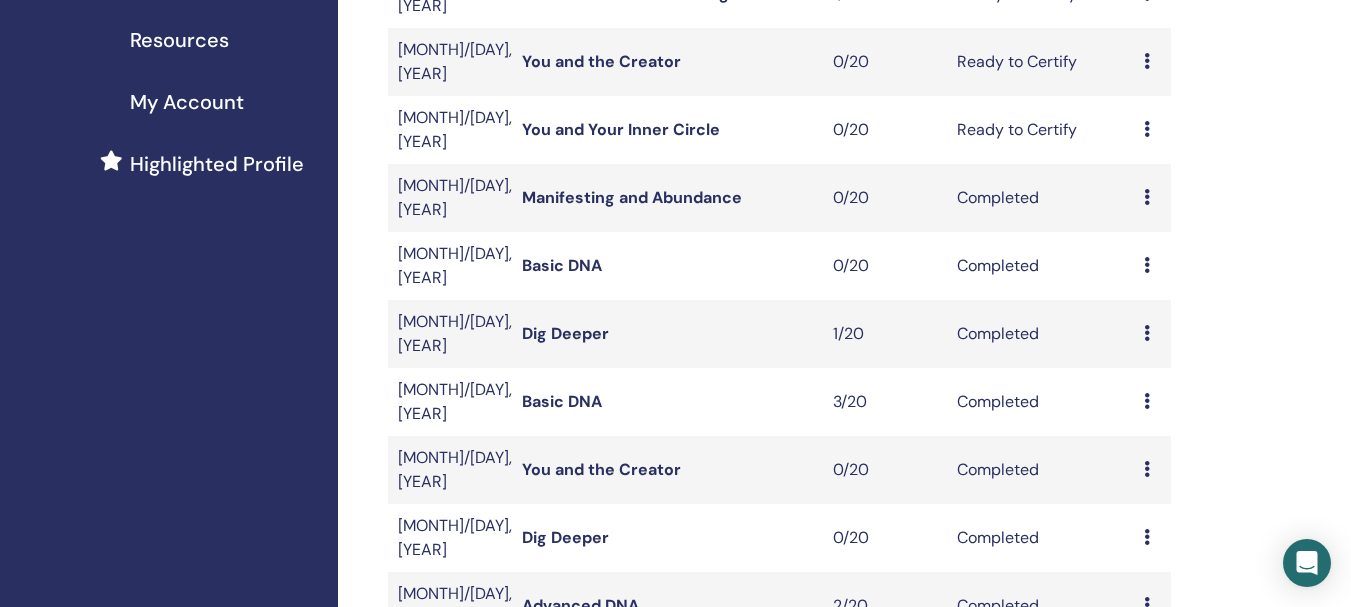 scroll, scrollTop: 300, scrollLeft: 0, axis: vertical 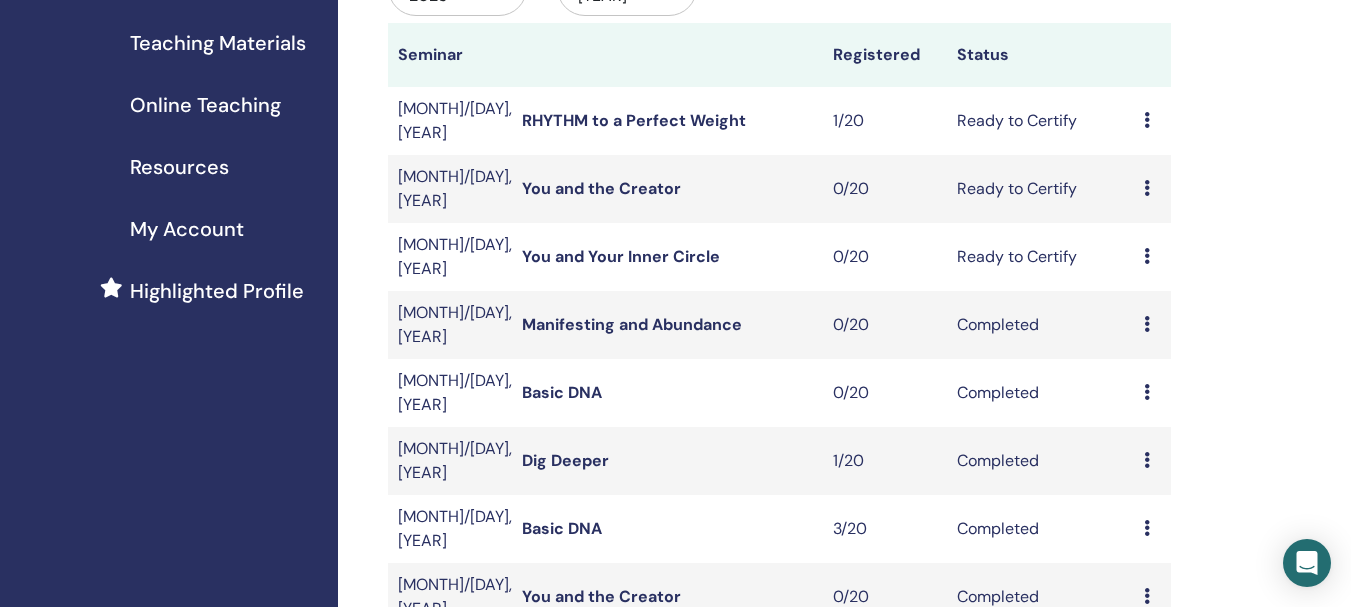 click on "RHYTHM to a Perfect Weight" at bounding box center [634, 120] 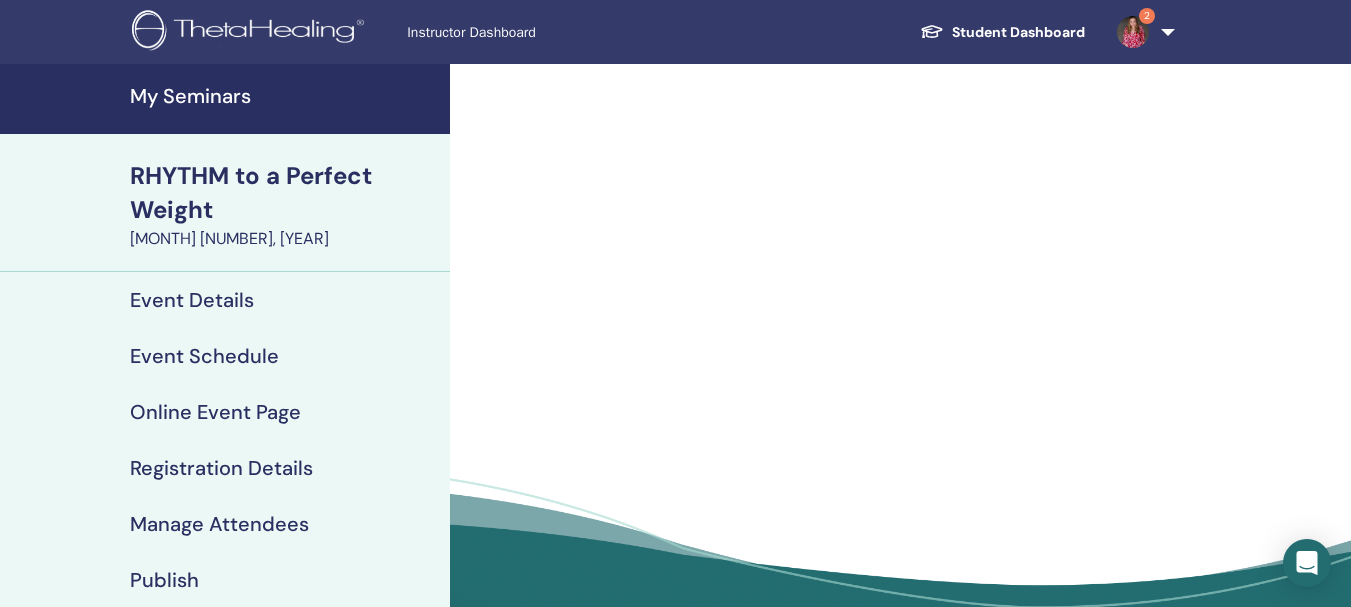 scroll, scrollTop: 0, scrollLeft: 0, axis: both 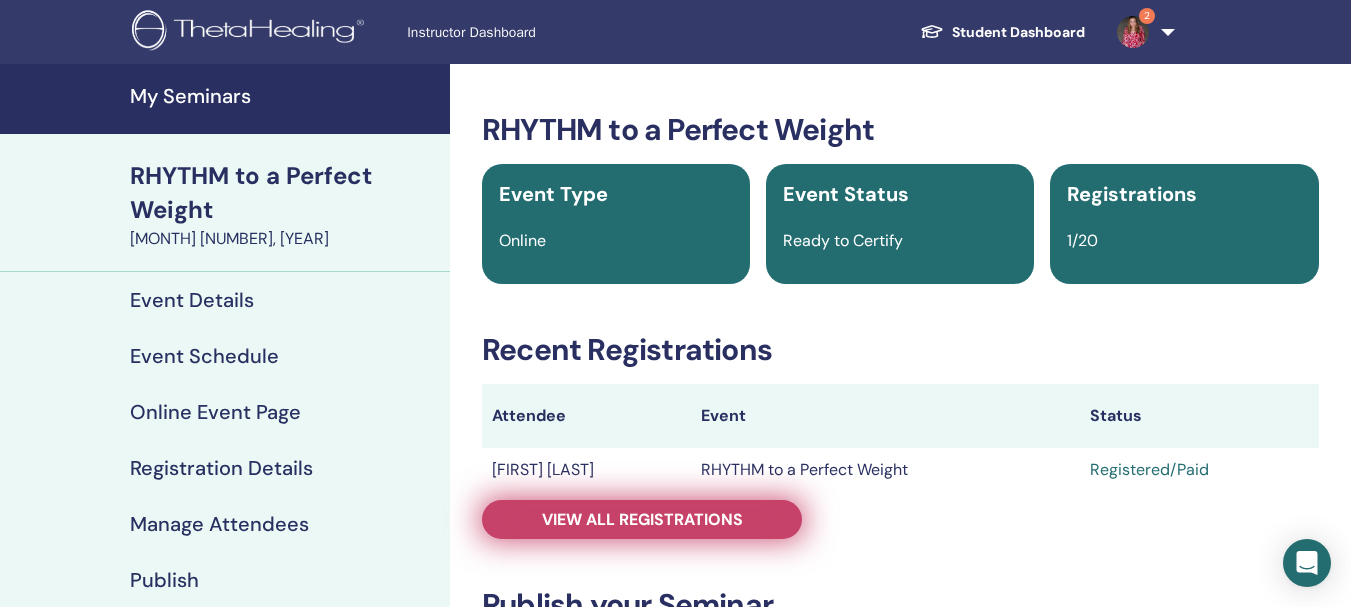 click on "View all registrations" at bounding box center [642, 519] 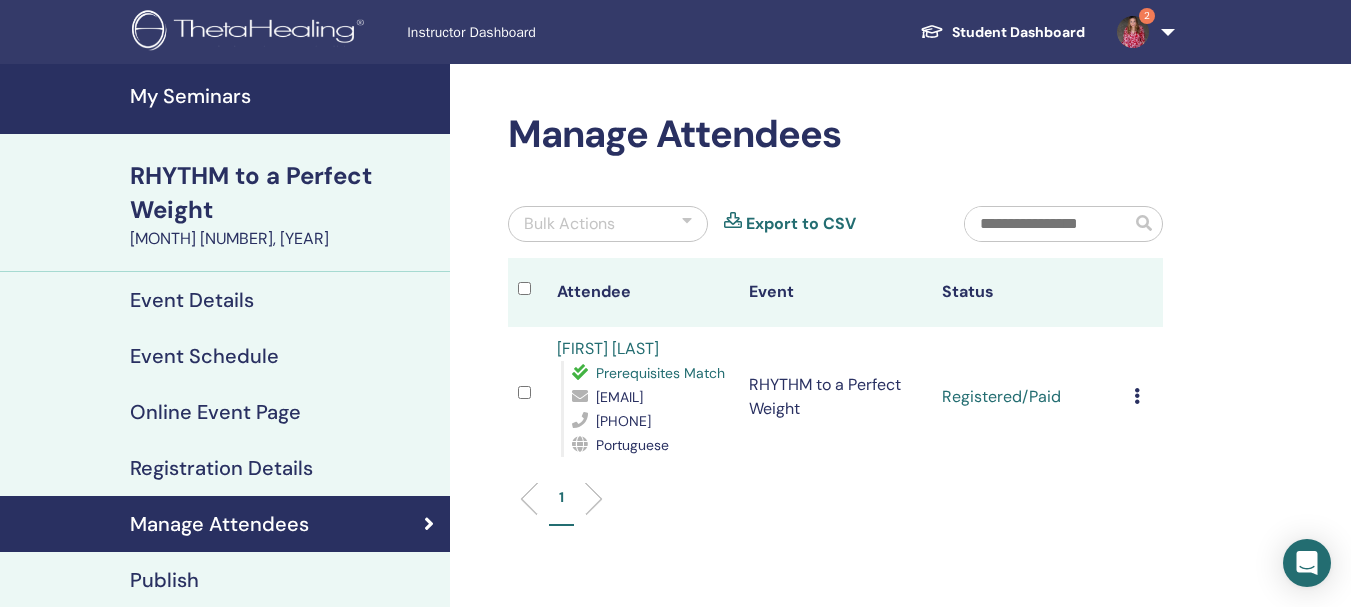 click on "Cancel Registration Do not auto-certify Mark as Paid Mark as Unpaid Mark as Absent Complete and Certify Download Certificate" at bounding box center [1143, 397] 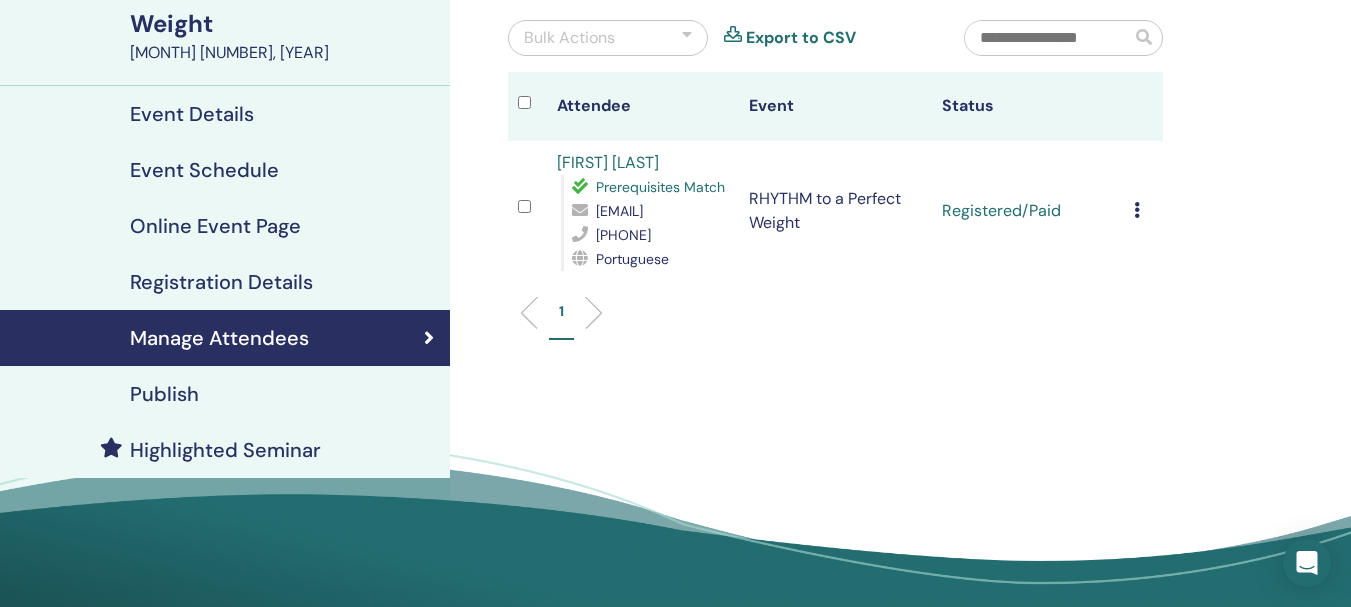 scroll, scrollTop: 200, scrollLeft: 0, axis: vertical 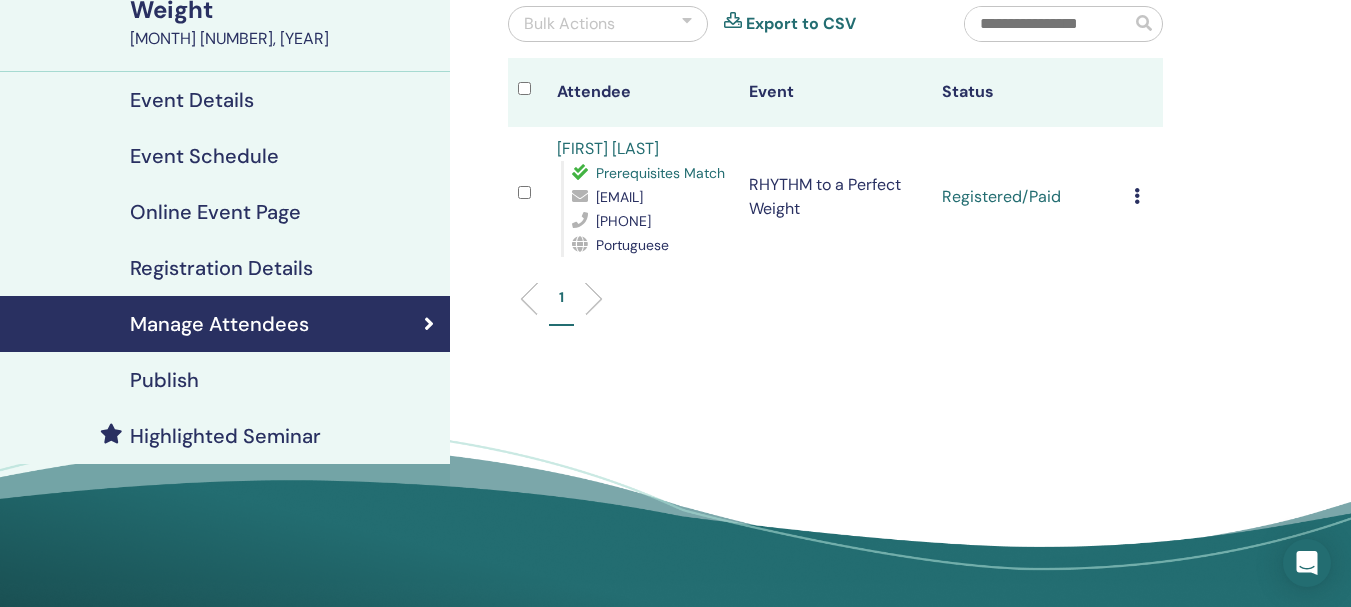 click at bounding box center (1137, 196) 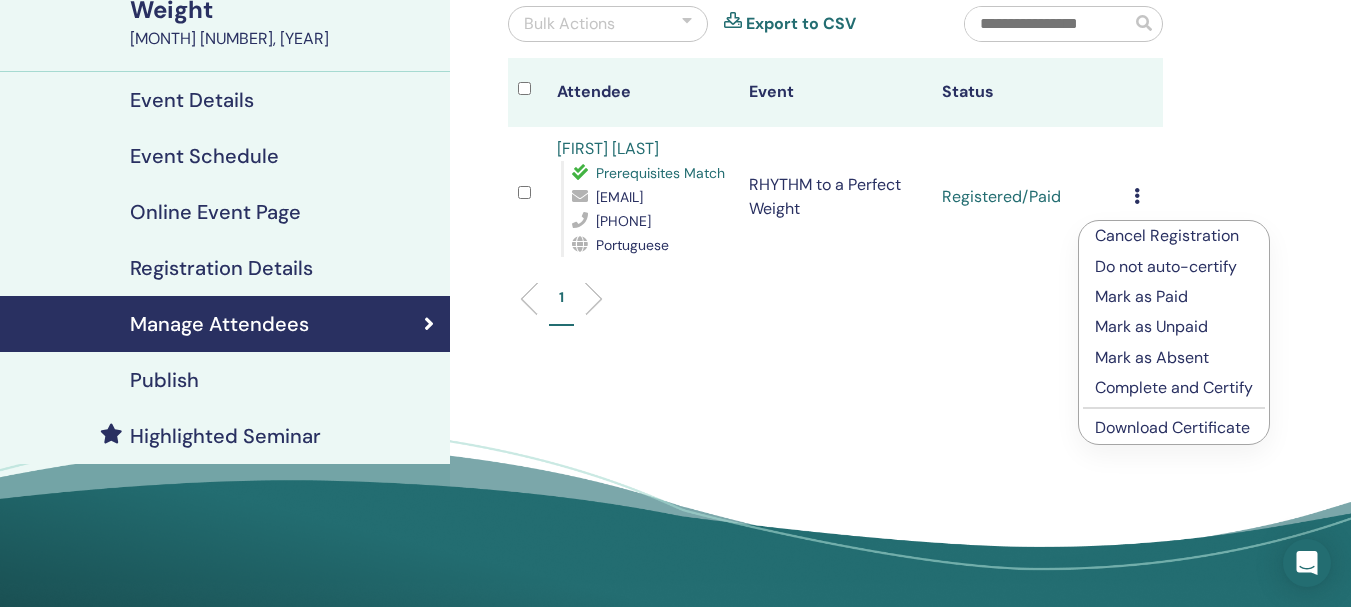 click on "Complete and Certify" at bounding box center (1174, 388) 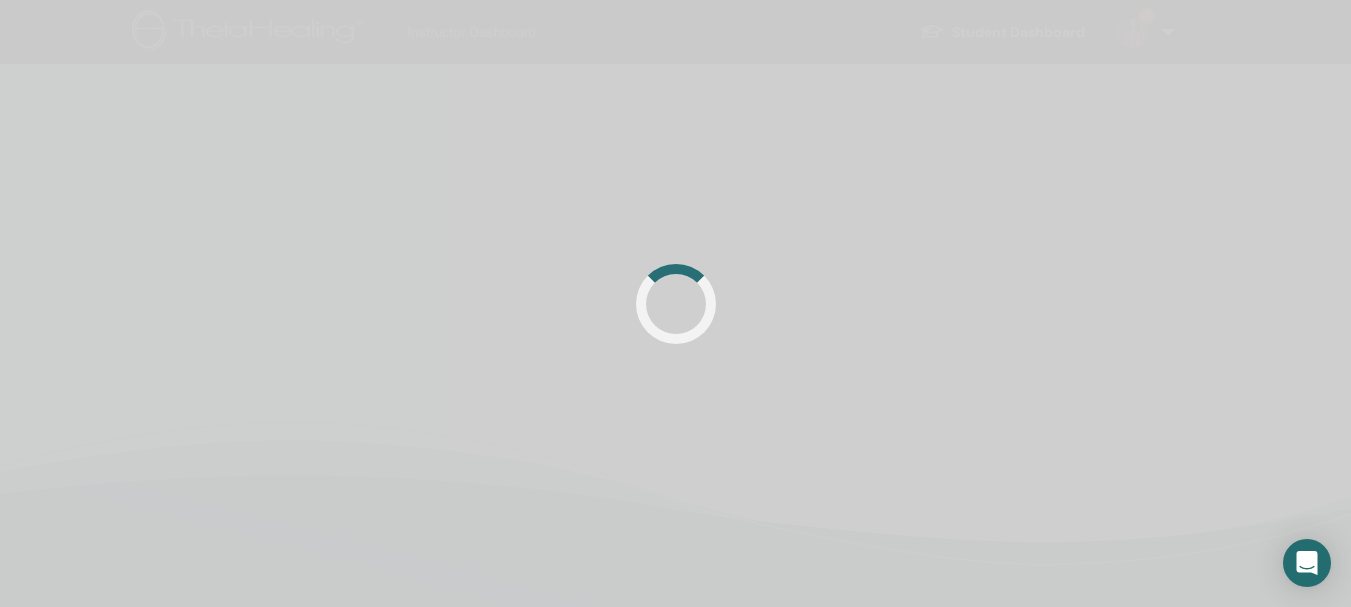 scroll, scrollTop: 0, scrollLeft: 0, axis: both 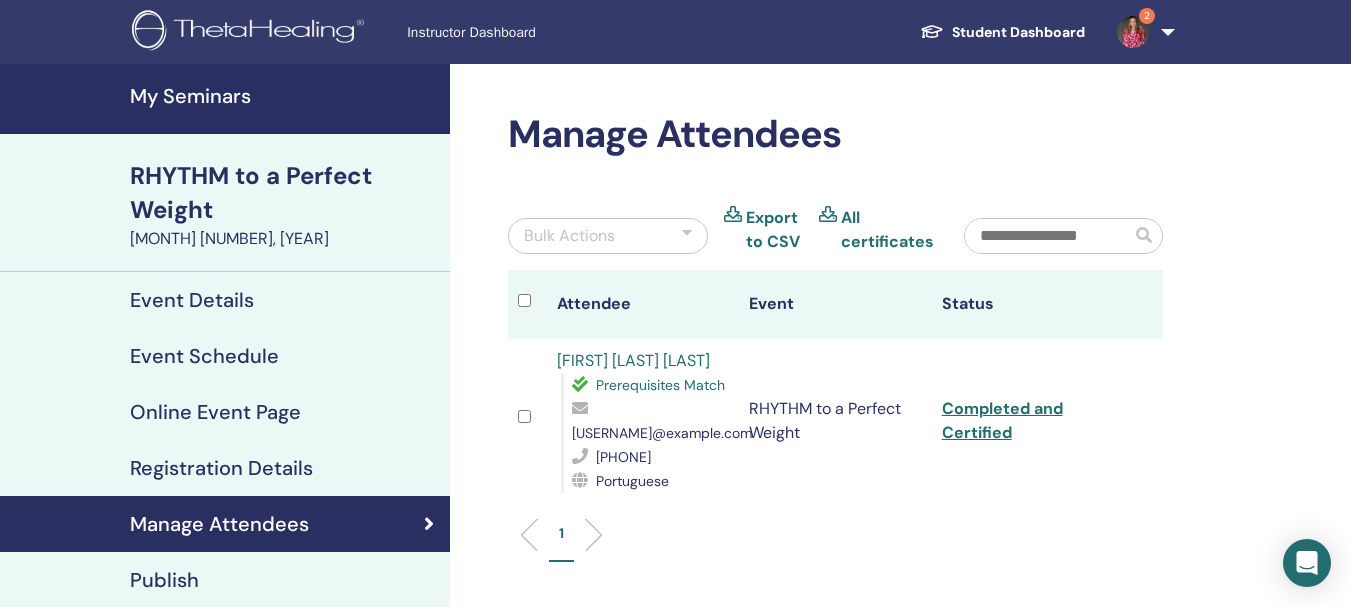 click on "My Seminars" at bounding box center (284, 96) 